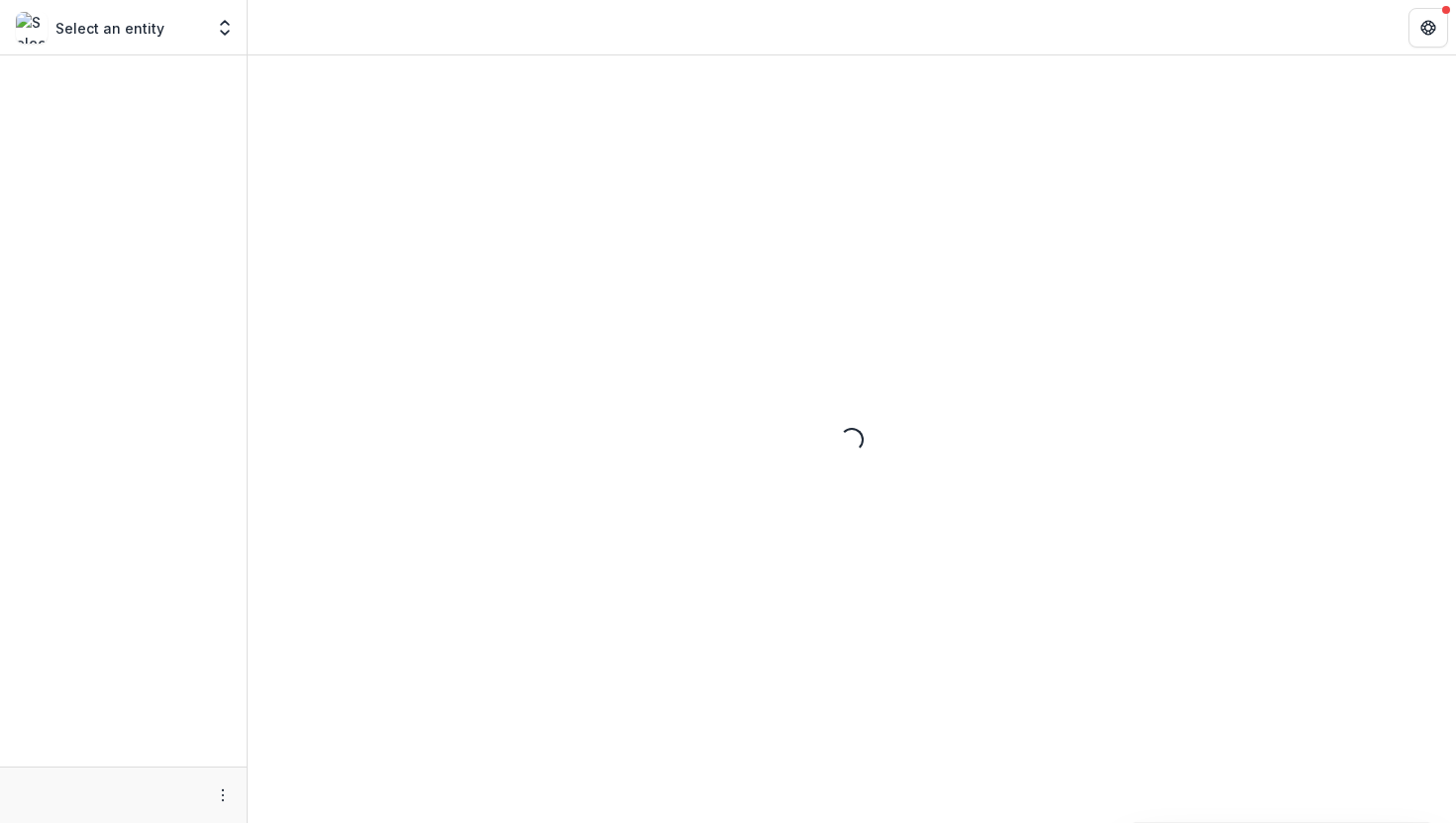 scroll, scrollTop: 0, scrollLeft: 0, axis: both 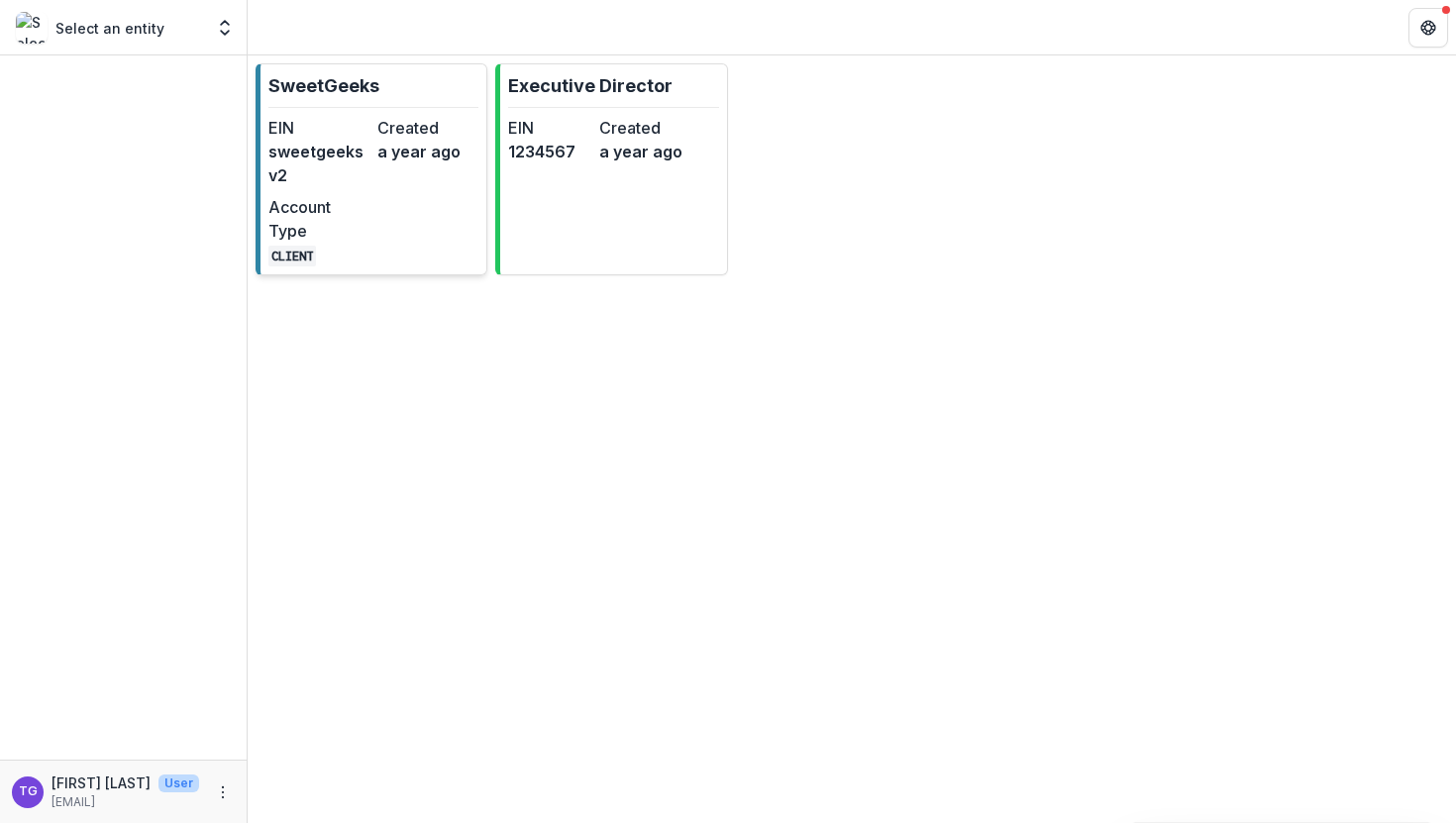 click on "EIN sweetgeeksv2 Created a year ago Account Type CLIENT" at bounding box center [373, 191] 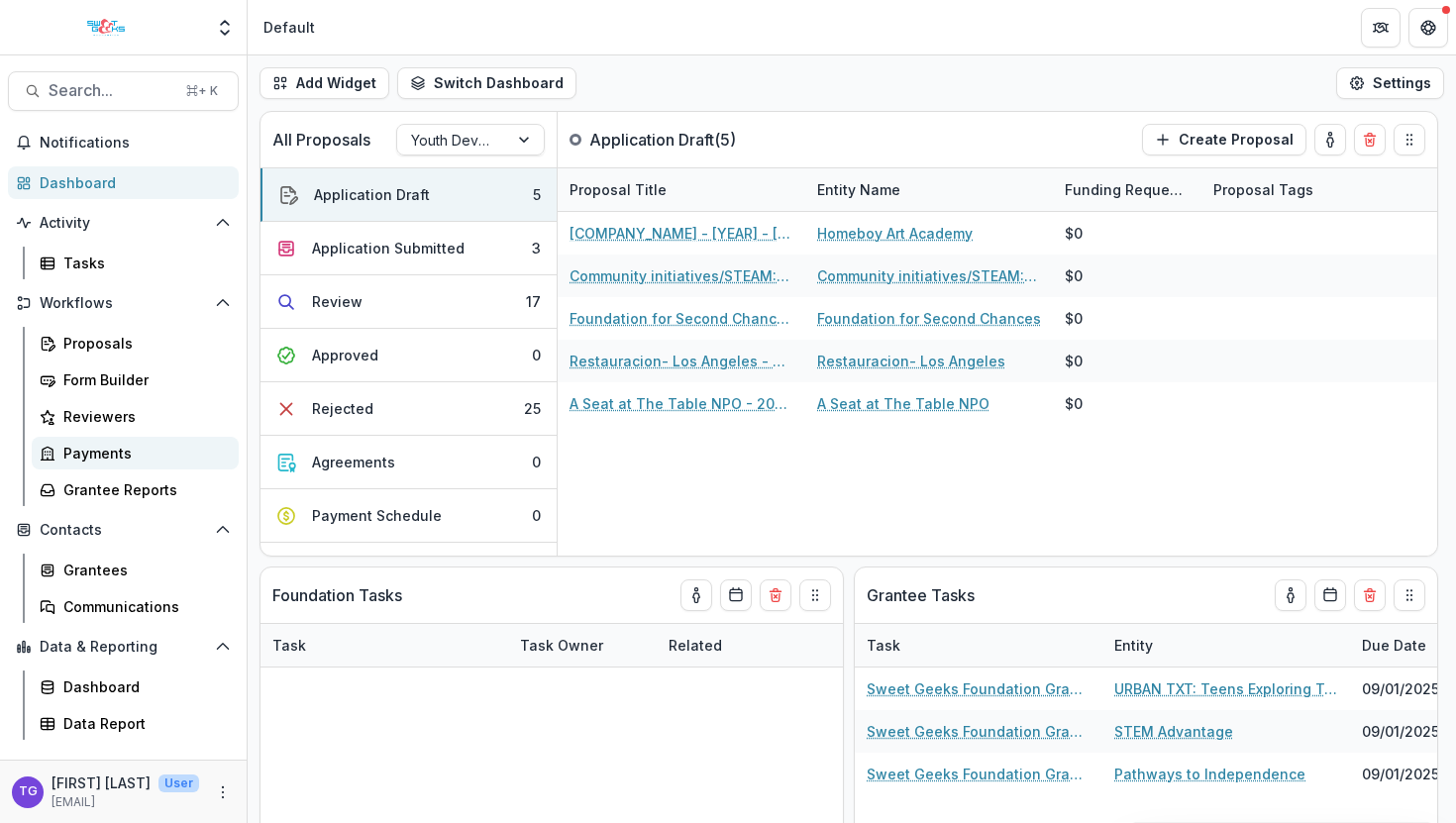 click on "Payments" at bounding box center (143, 453) 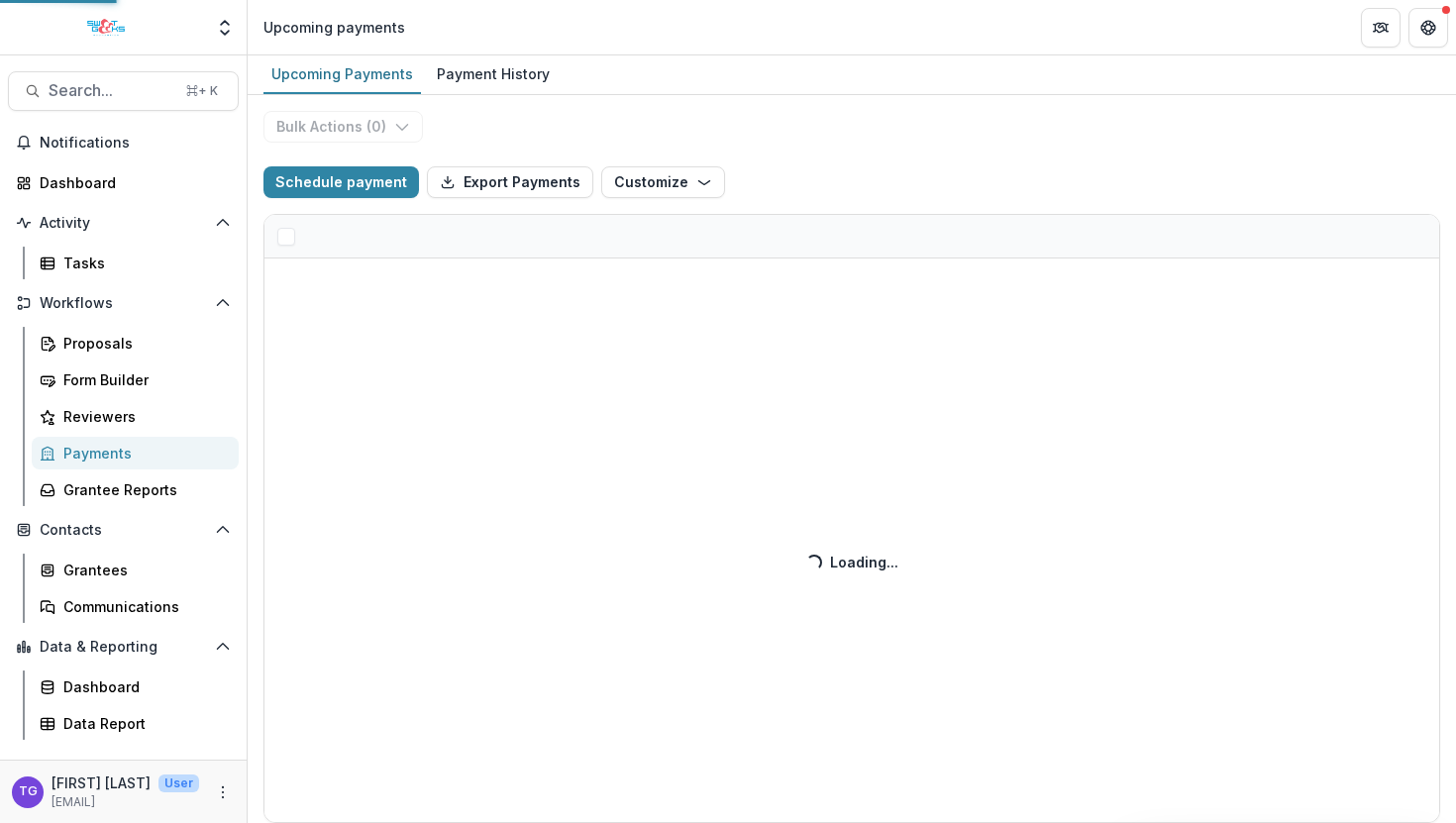 select on "******" 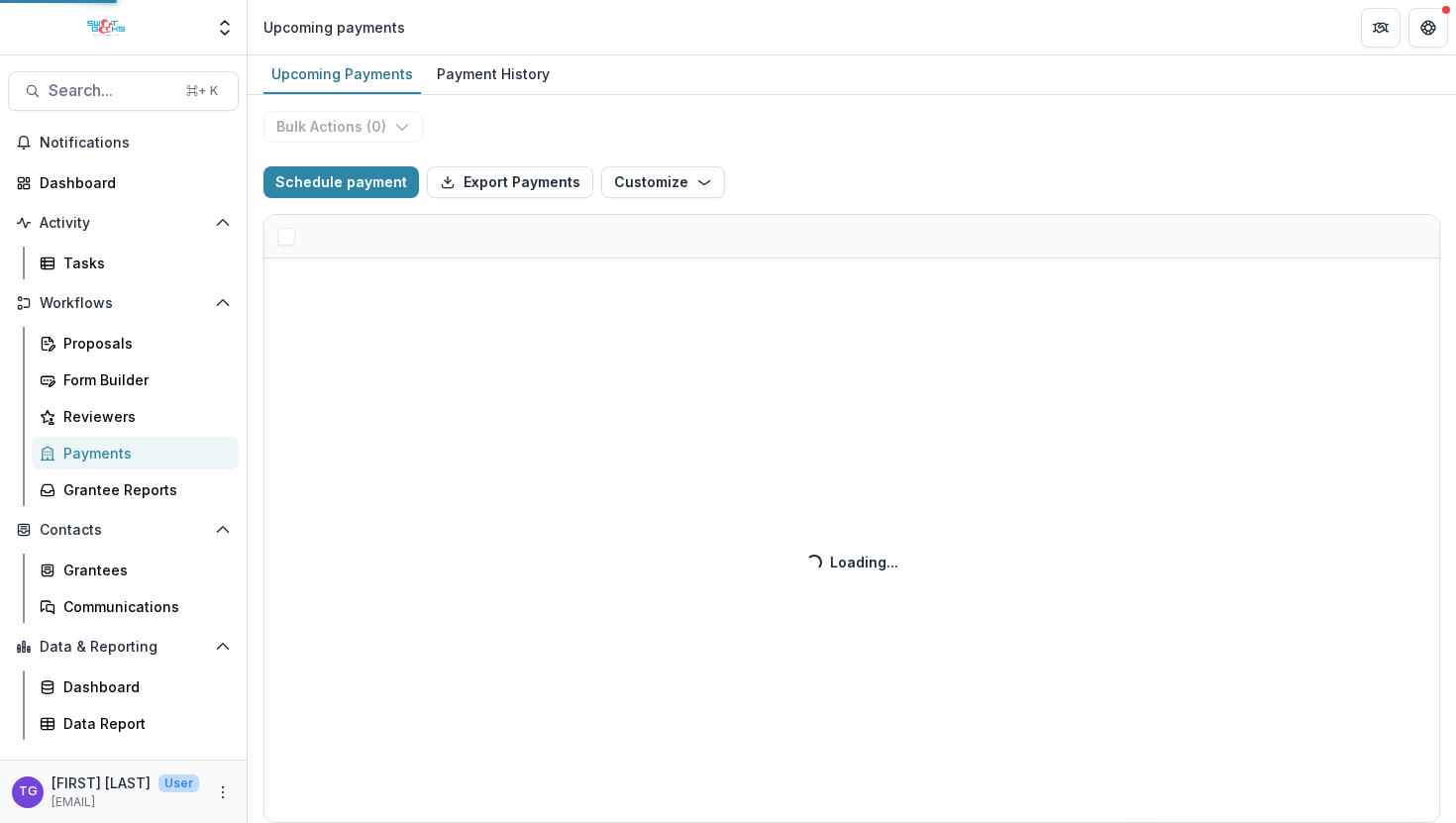 select on "******" 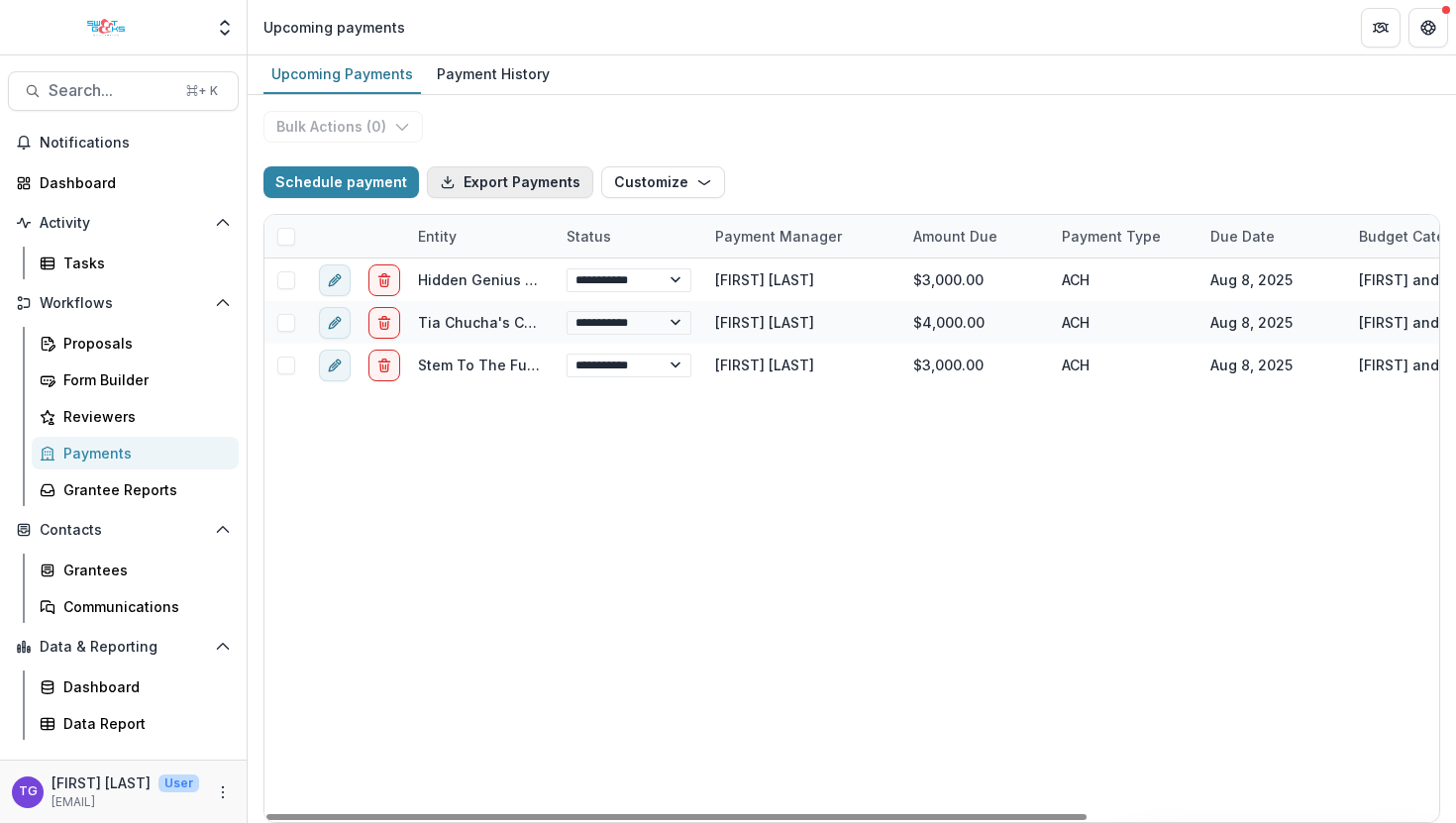 click on "Export Payments" at bounding box center [510, 182] 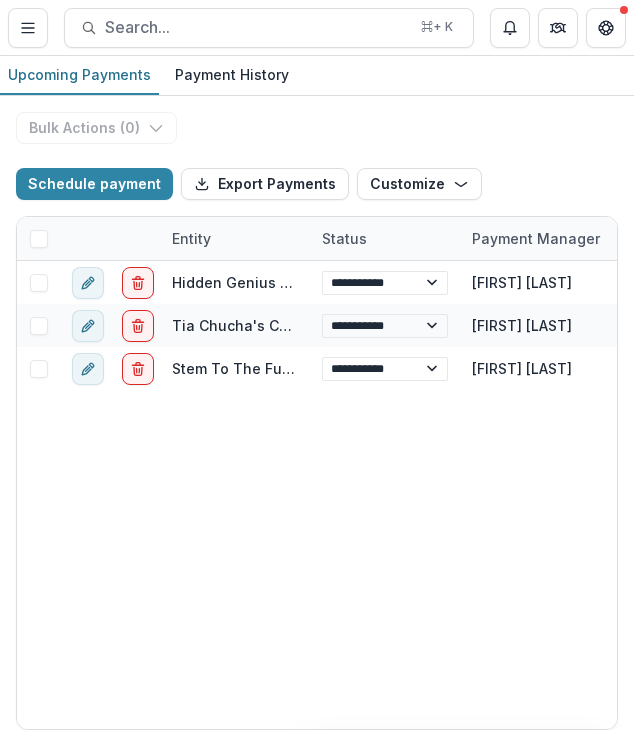 select on "******" 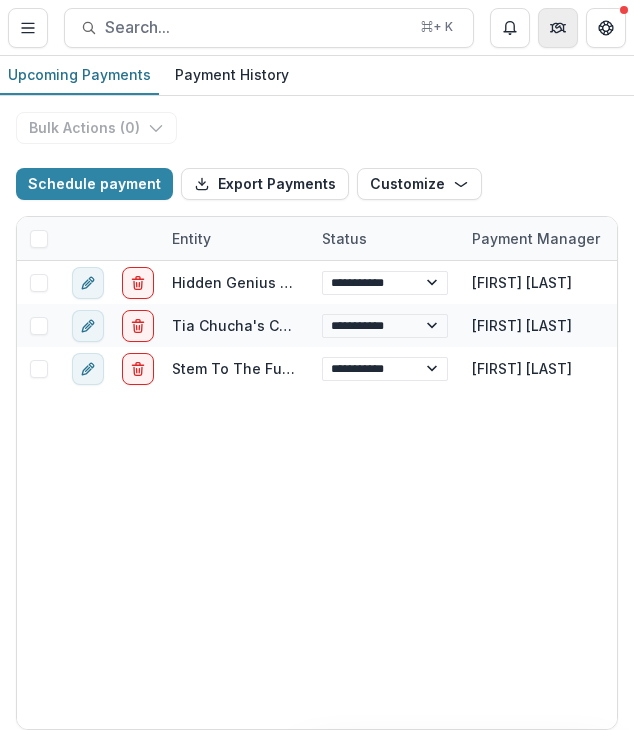 select on "******" 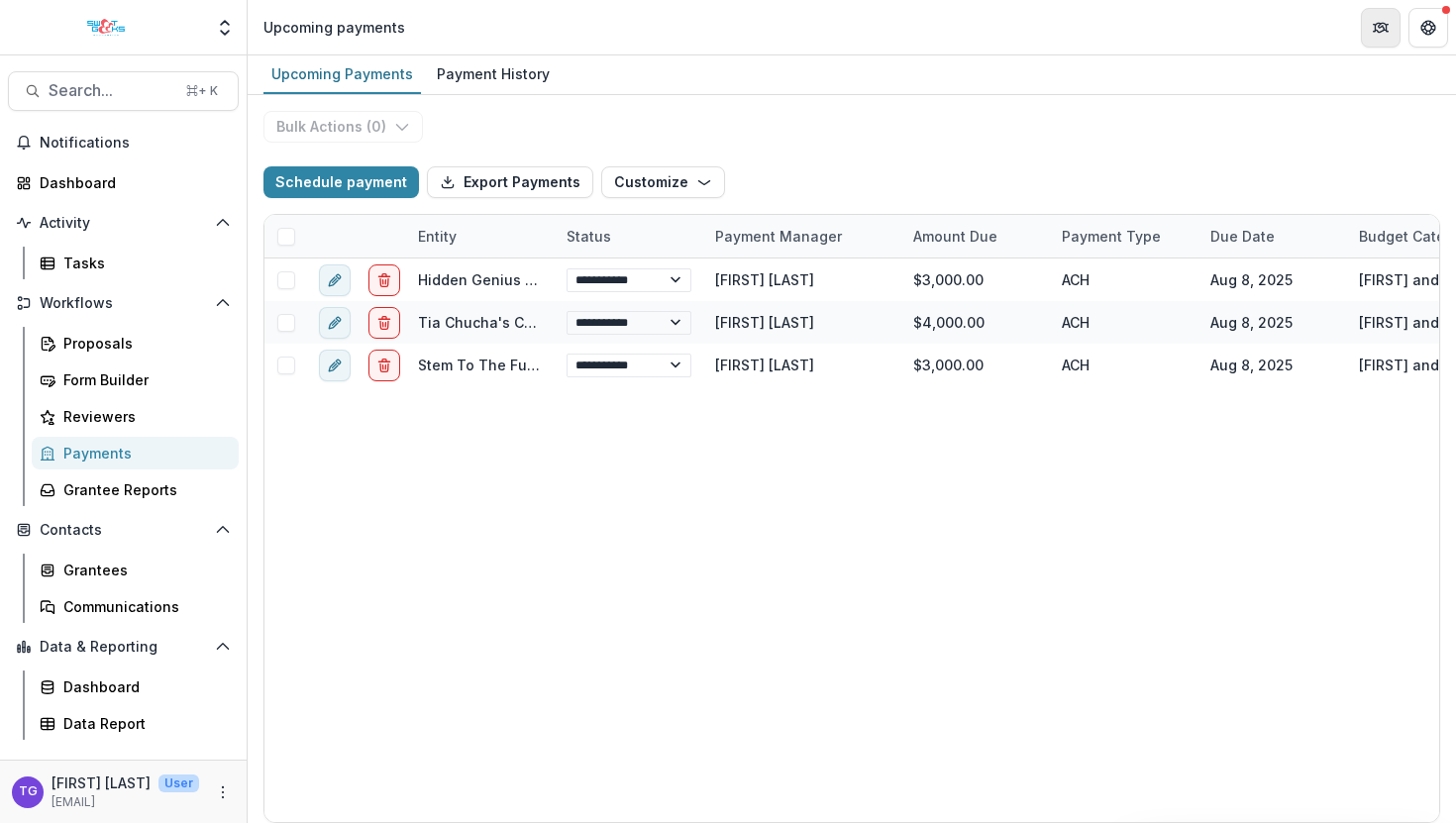 select on "******" 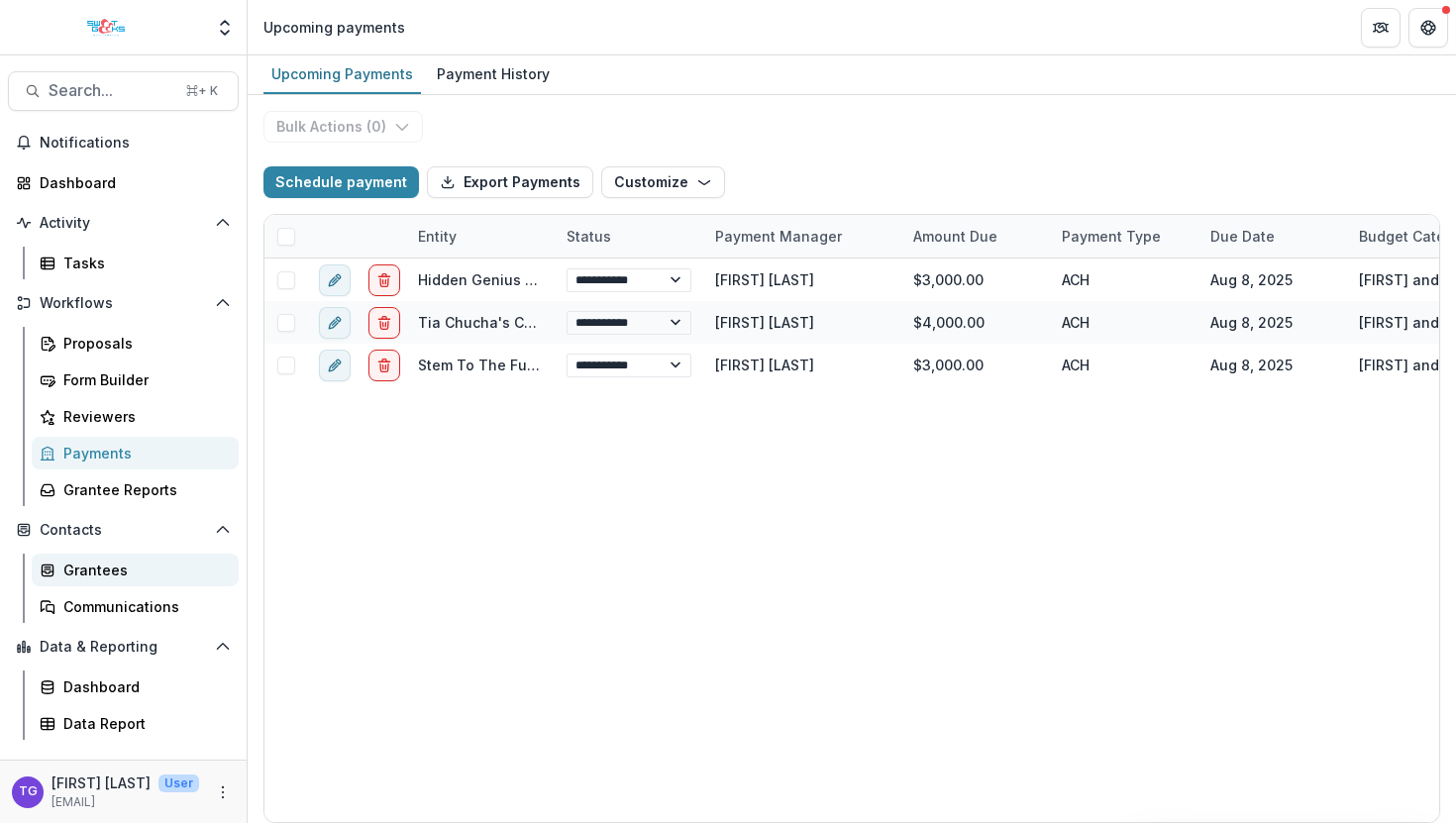 click on "Grantees" at bounding box center [143, 569] 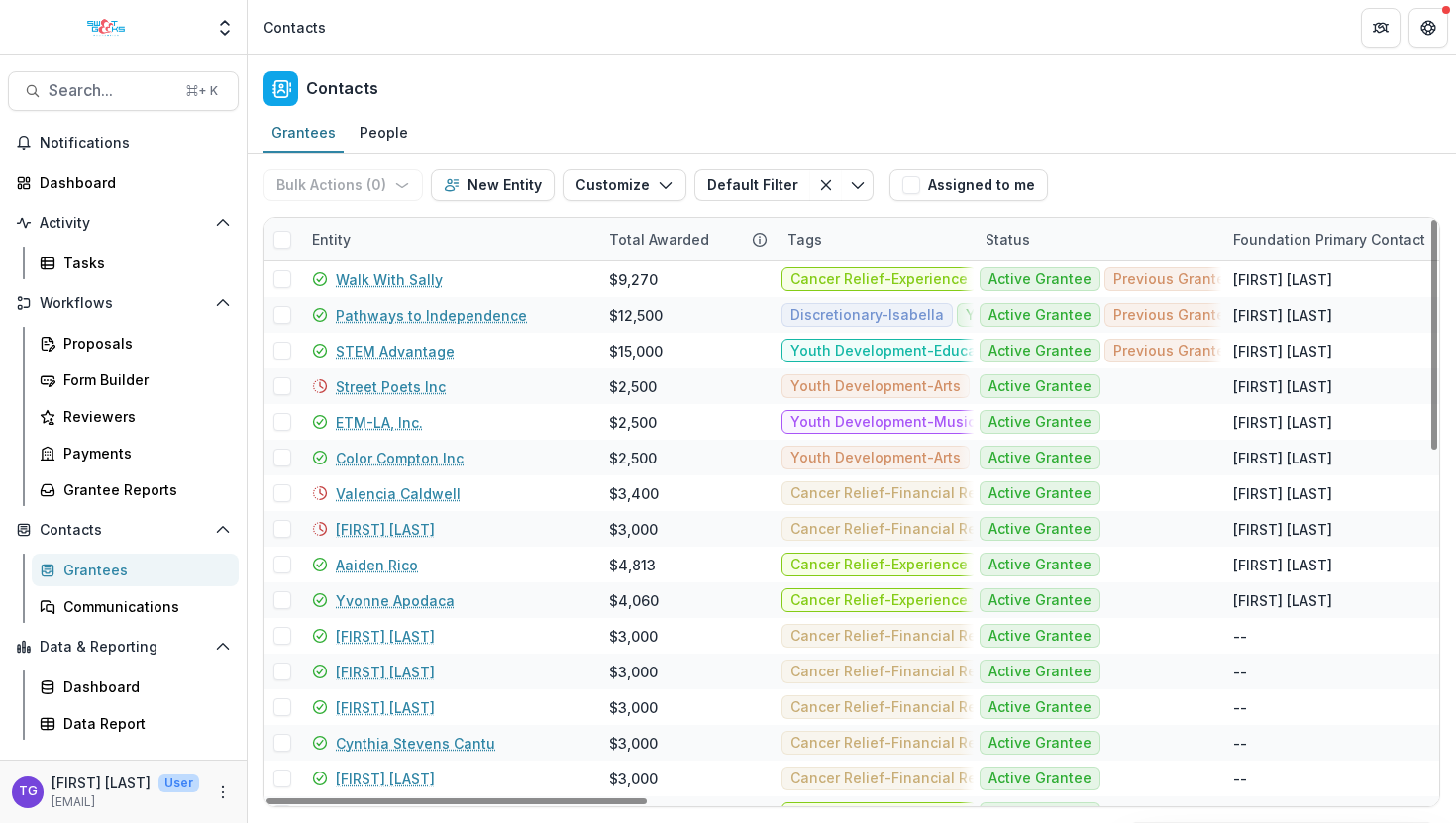click on "Entity" at bounding box center [449, 239] 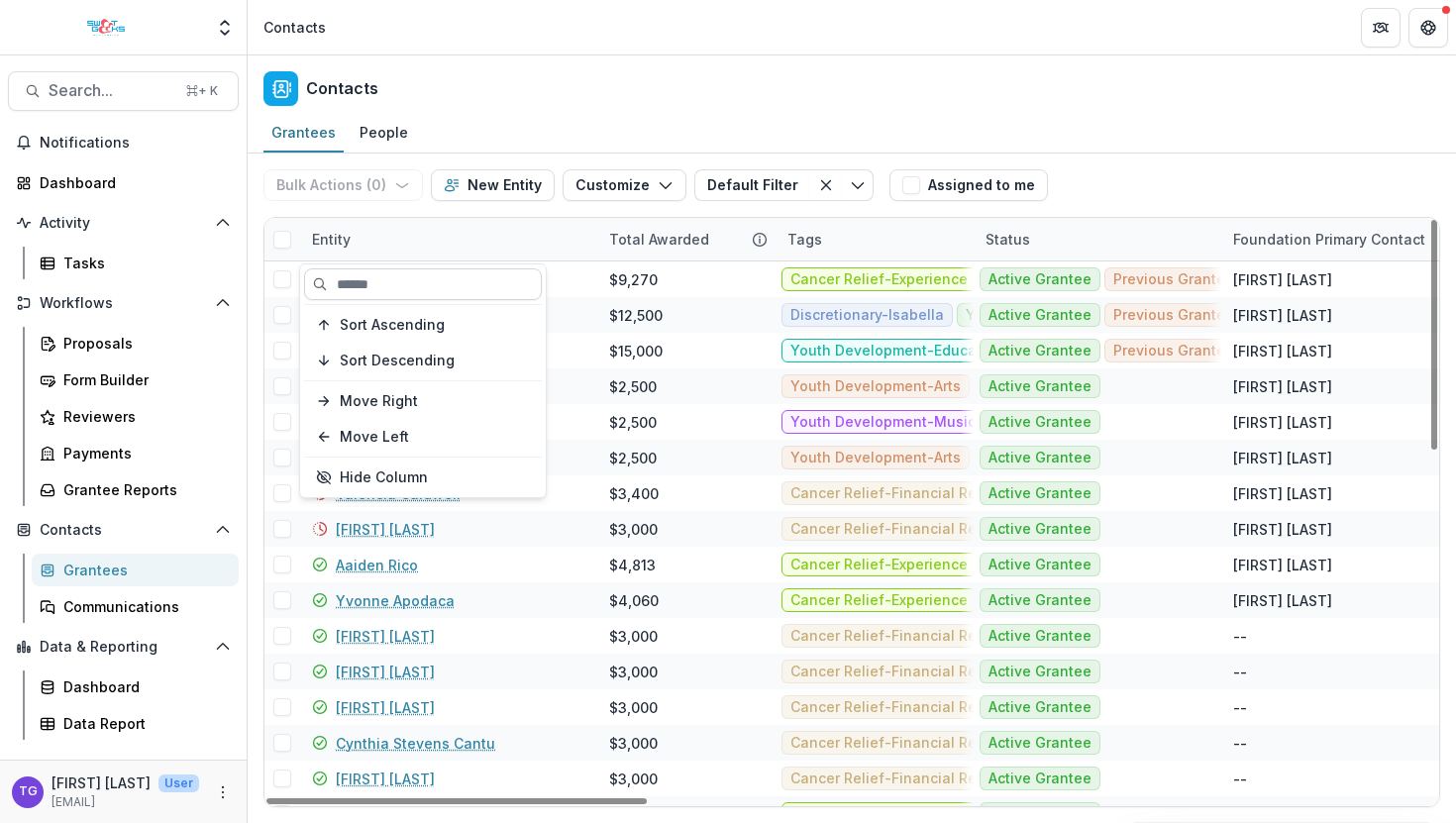 click at bounding box center (423, 284) 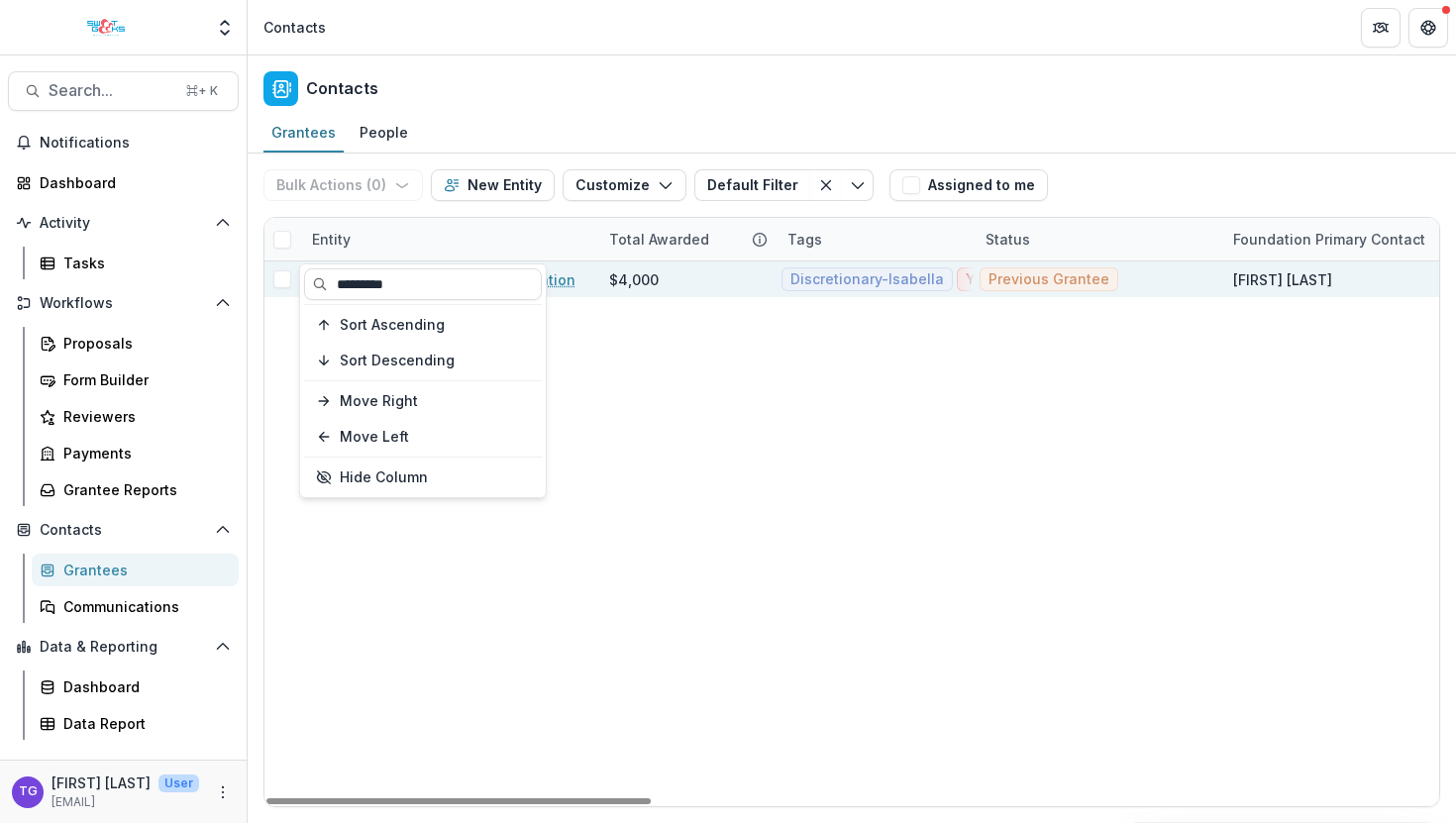 type on "*********" 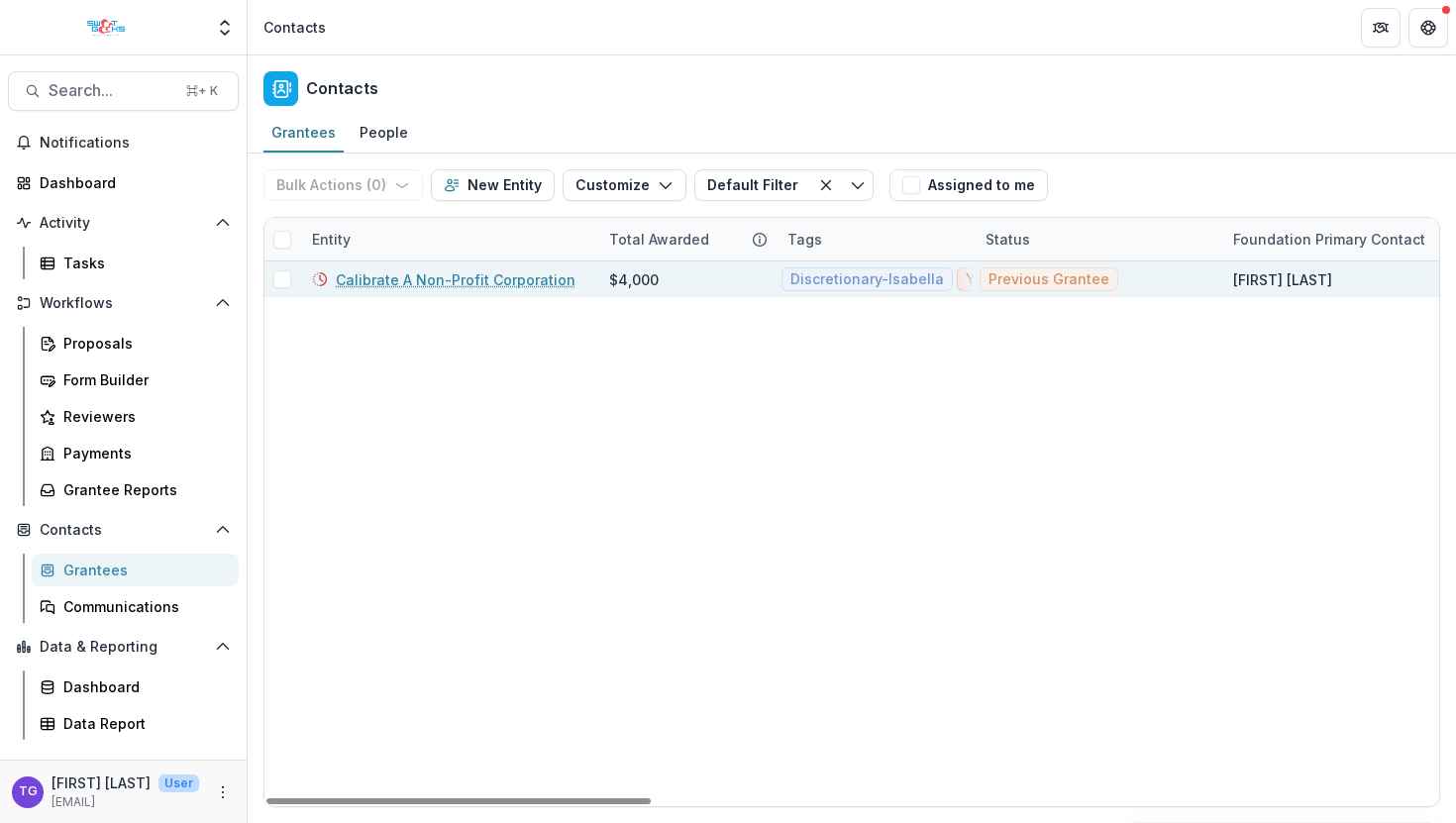 click on "Calibrate A Non-Profit Corporation" at bounding box center (456, 279) 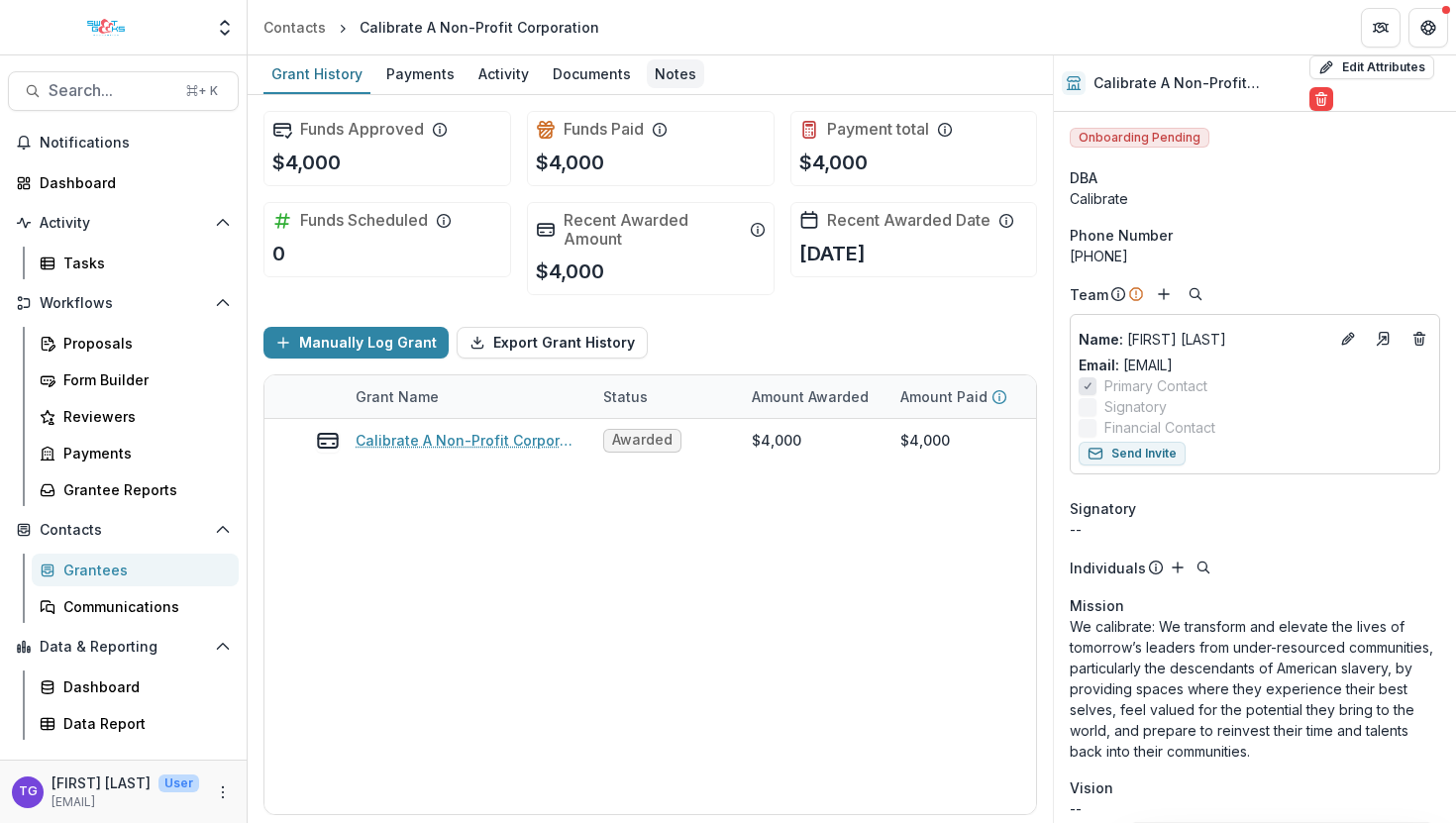 click on "Notes" at bounding box center (676, 73) 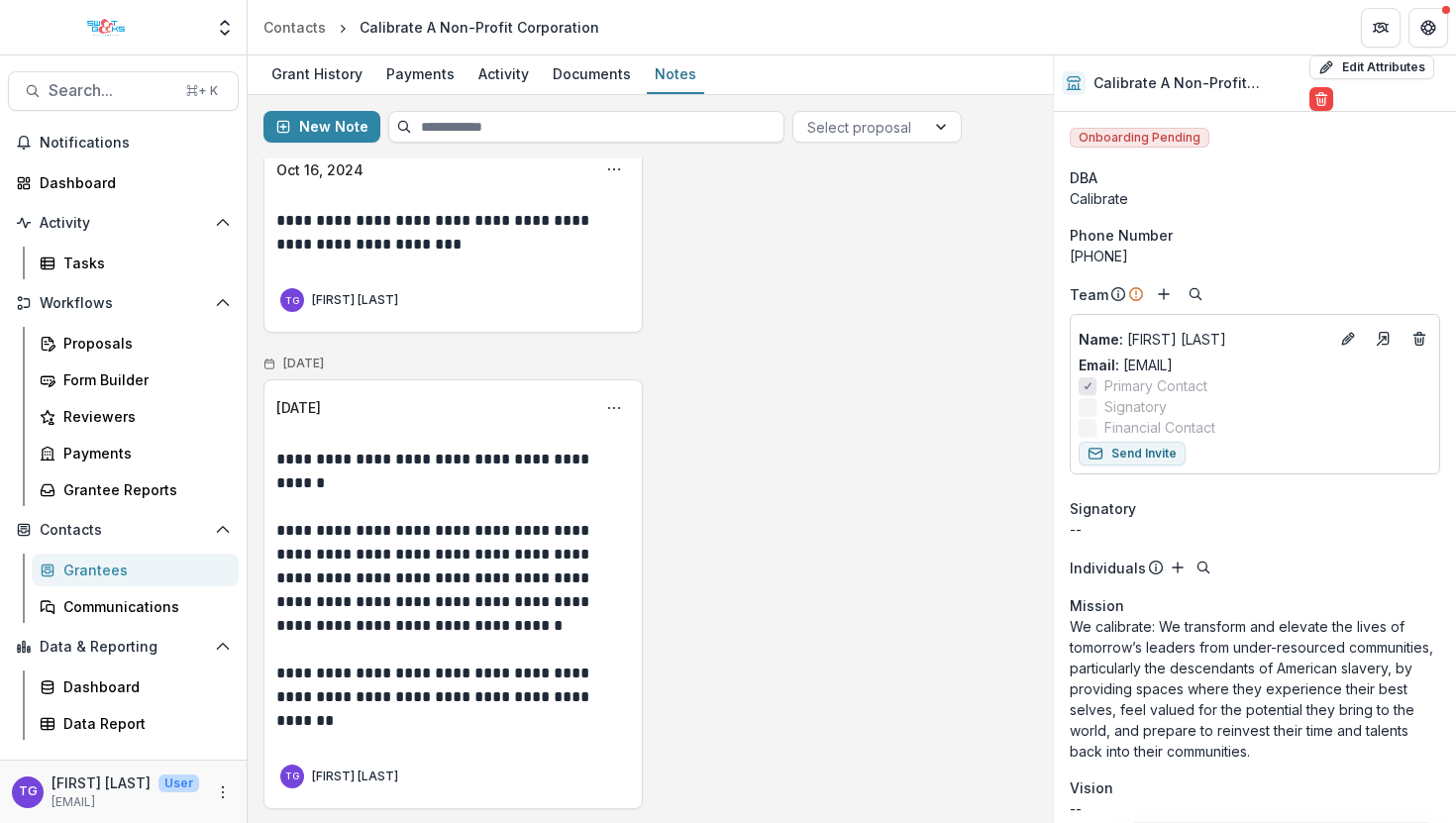 scroll, scrollTop: 50, scrollLeft: 0, axis: vertical 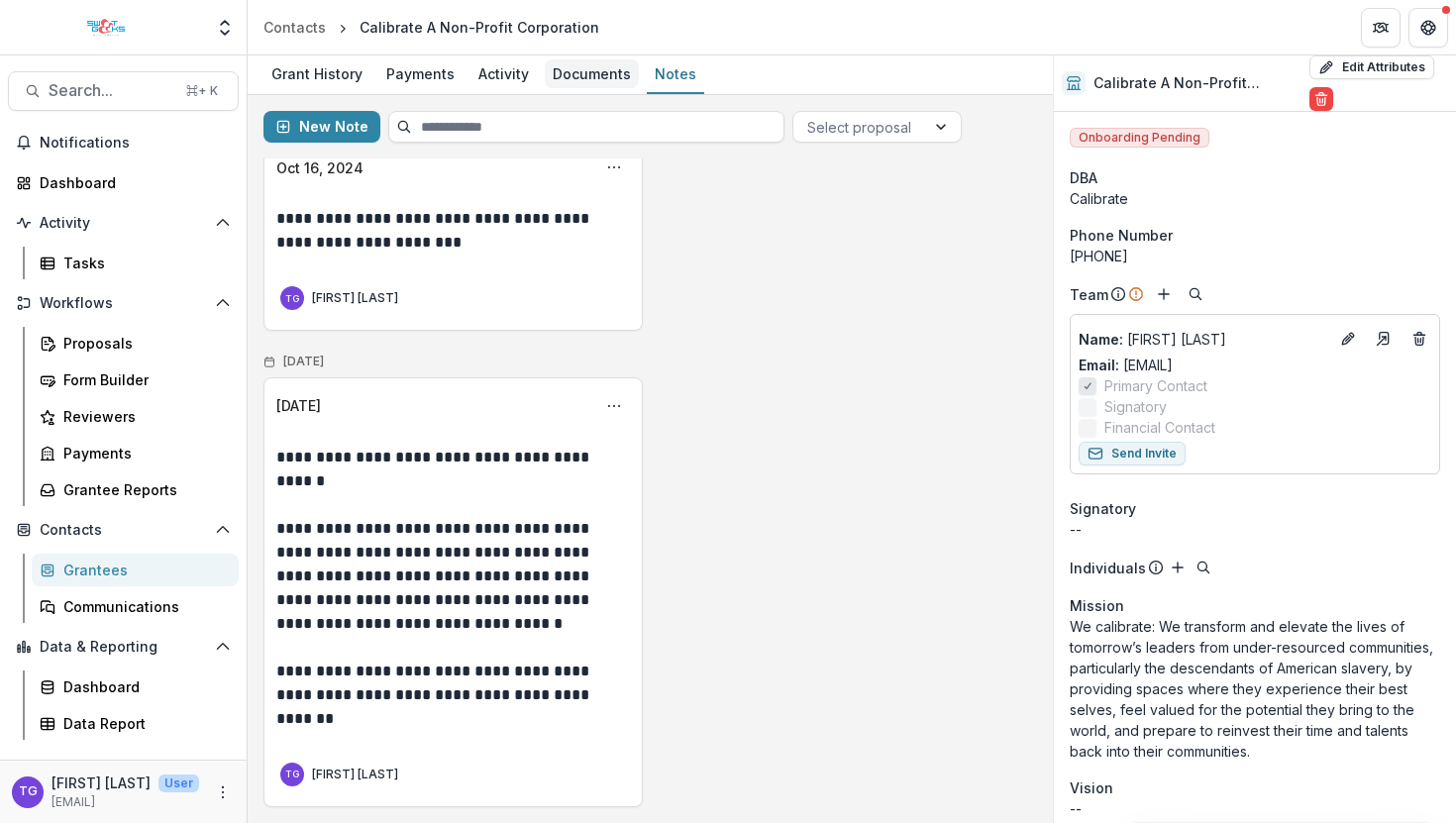 click on "Documents" at bounding box center [591, 73] 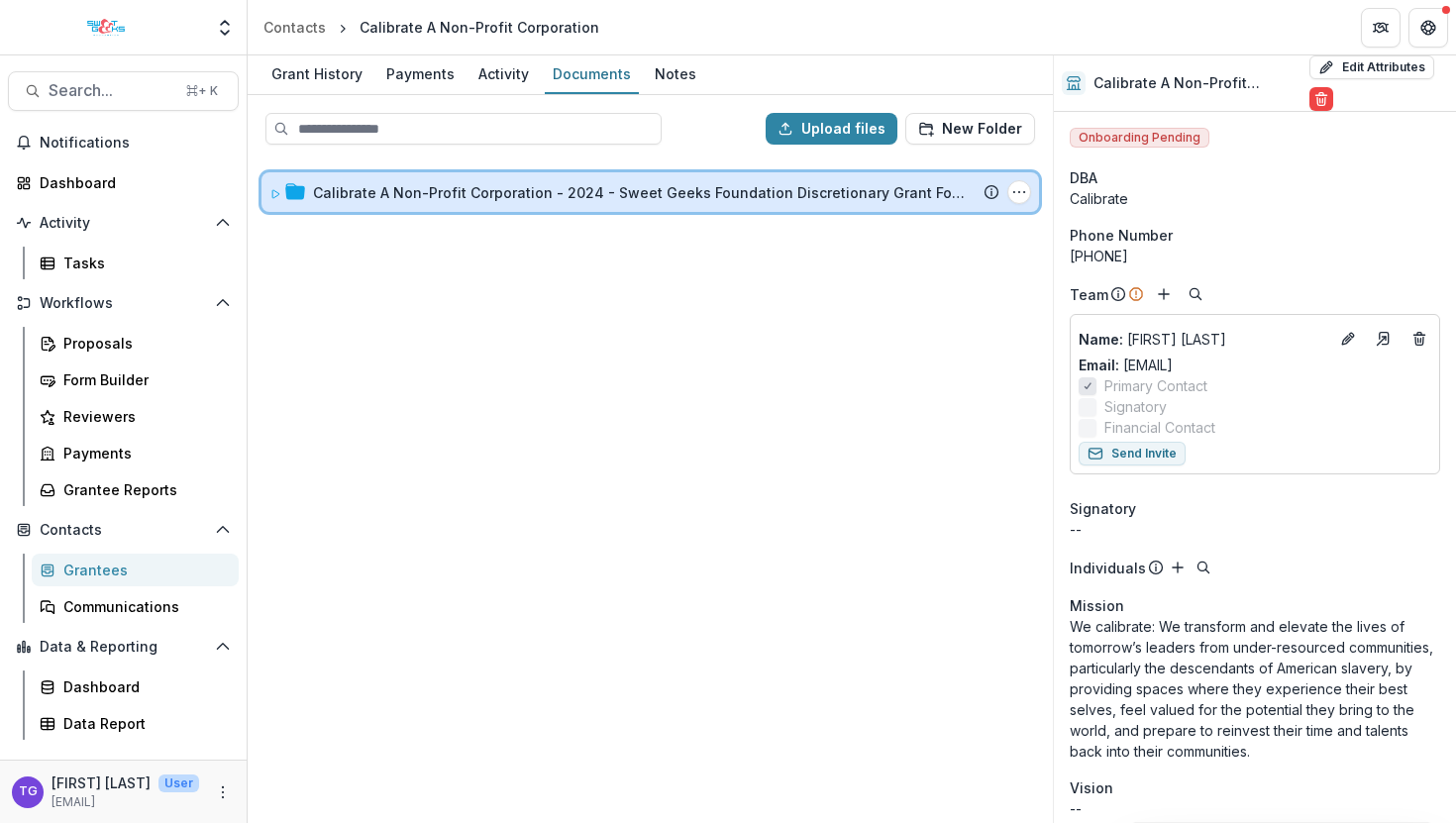 click 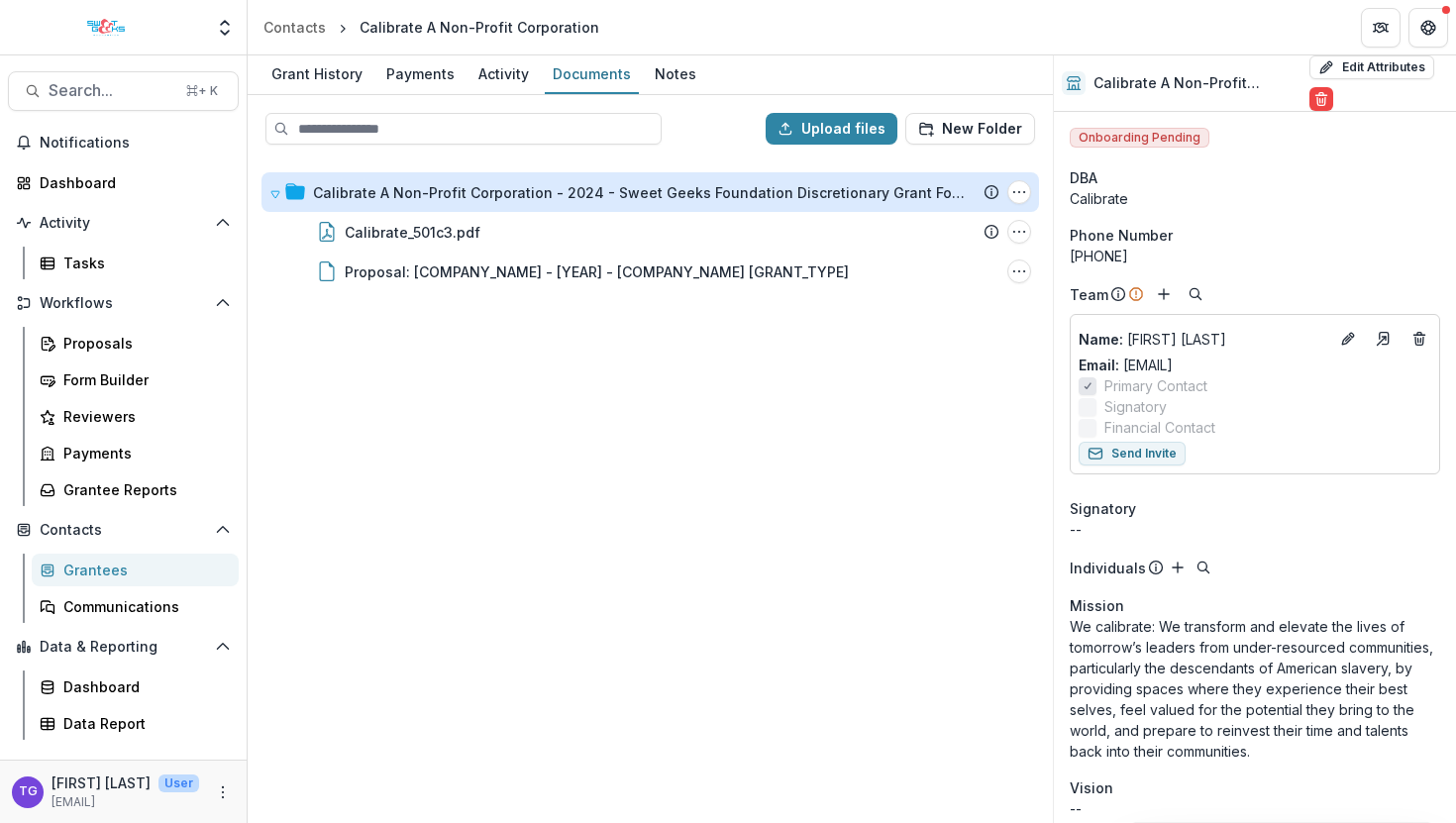 click on "[COMPANY_NAME] [COMPANY_NAME] - [YEAR] - [COMPANY_NAME] [GRANT_TYPE] [PROPOSAL_ATTACHED] [SUBMISSION_REPORT] [TASKS] [NO_TASKS] [FOLDER_OPTIONS] [RENAME] [ADD_SUBFOLDER] [DELETE] [COMPANY_NAME] [PDF_FILE] [FILE_OPTIONS] [DOWNLOAD] [RENAME] [DELETE] [PROPOSAL]: [COMPANY_NAME] [COMPANY_NAME] - [YEAR] - [COMPANY_NAME] [GRANT_TYPE] [FILE_OPTIONS] [DOWNLOAD] [RENAME] [DELETE]" at bounding box center [650, 490] 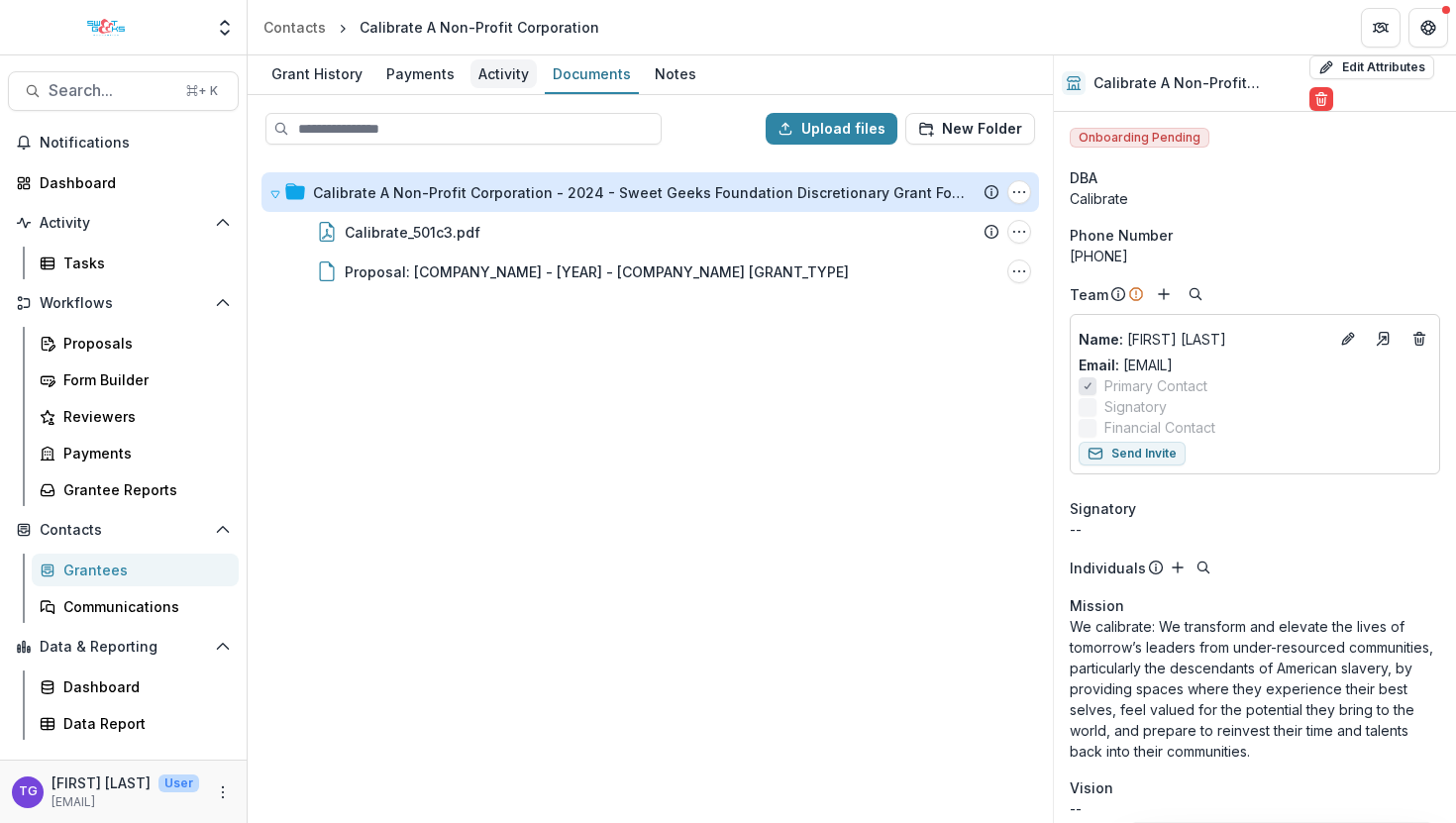 click on "Activity" at bounding box center [503, 73] 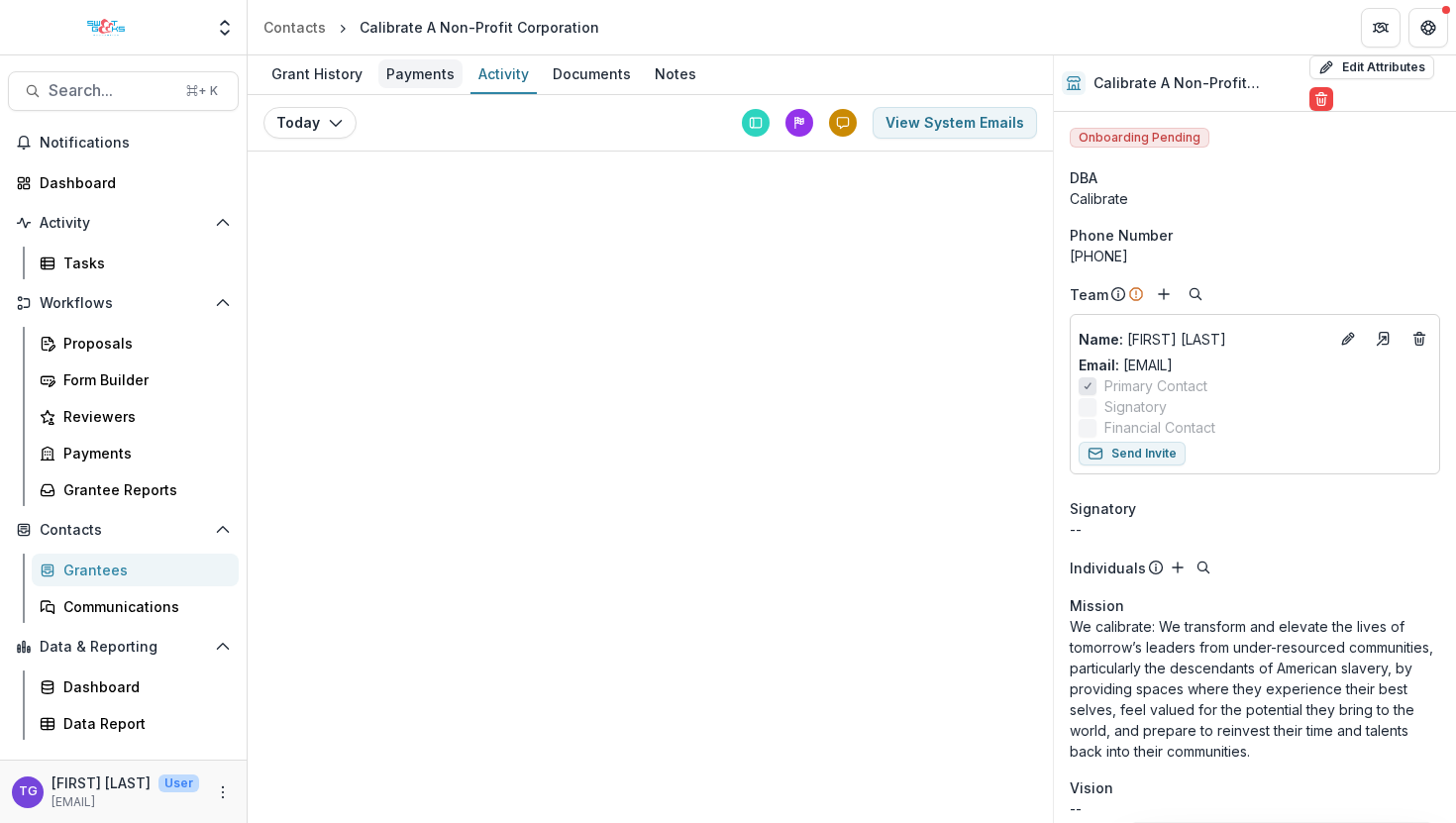 click on "Payments" at bounding box center [420, 73] 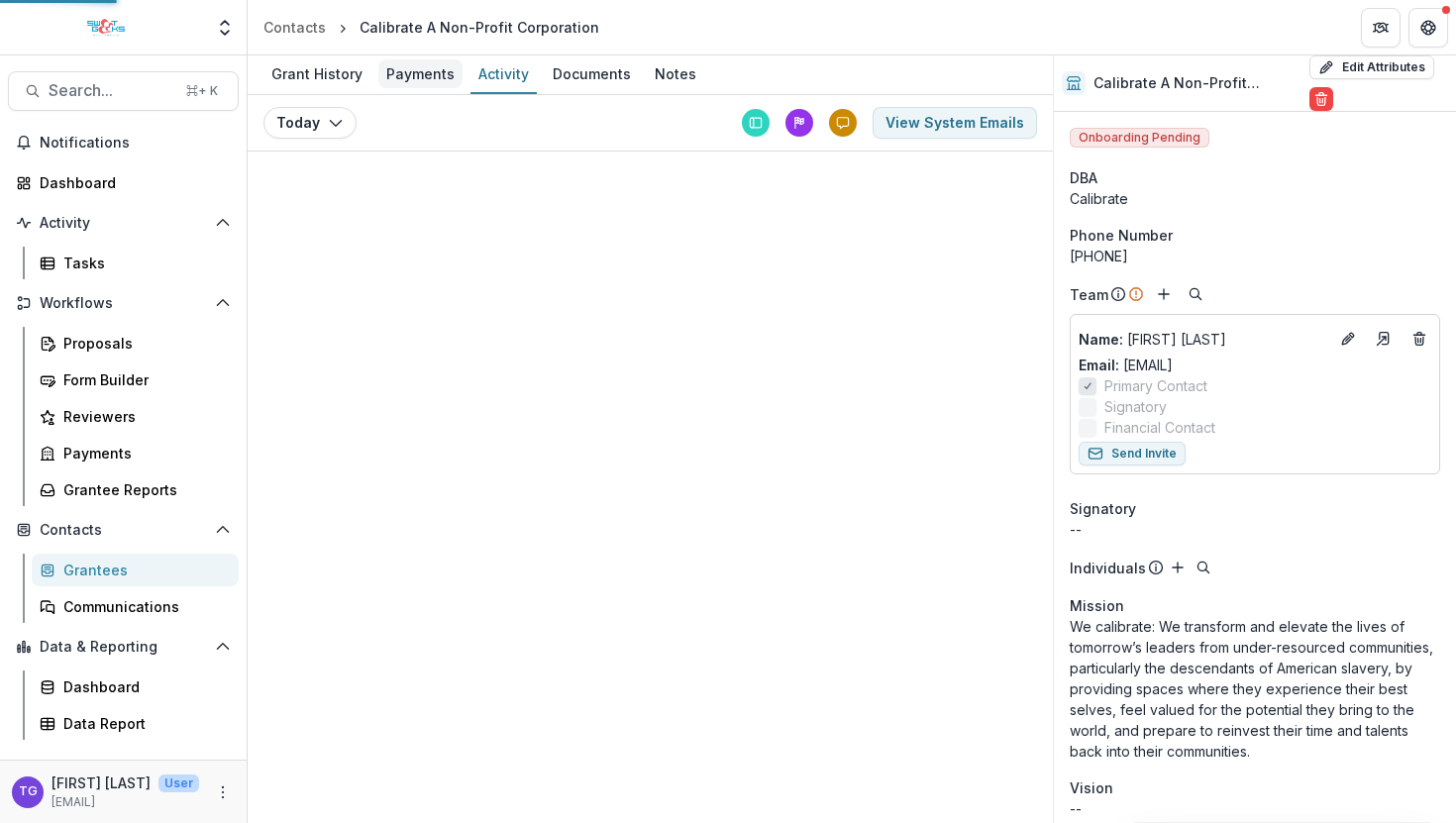 select on "****" 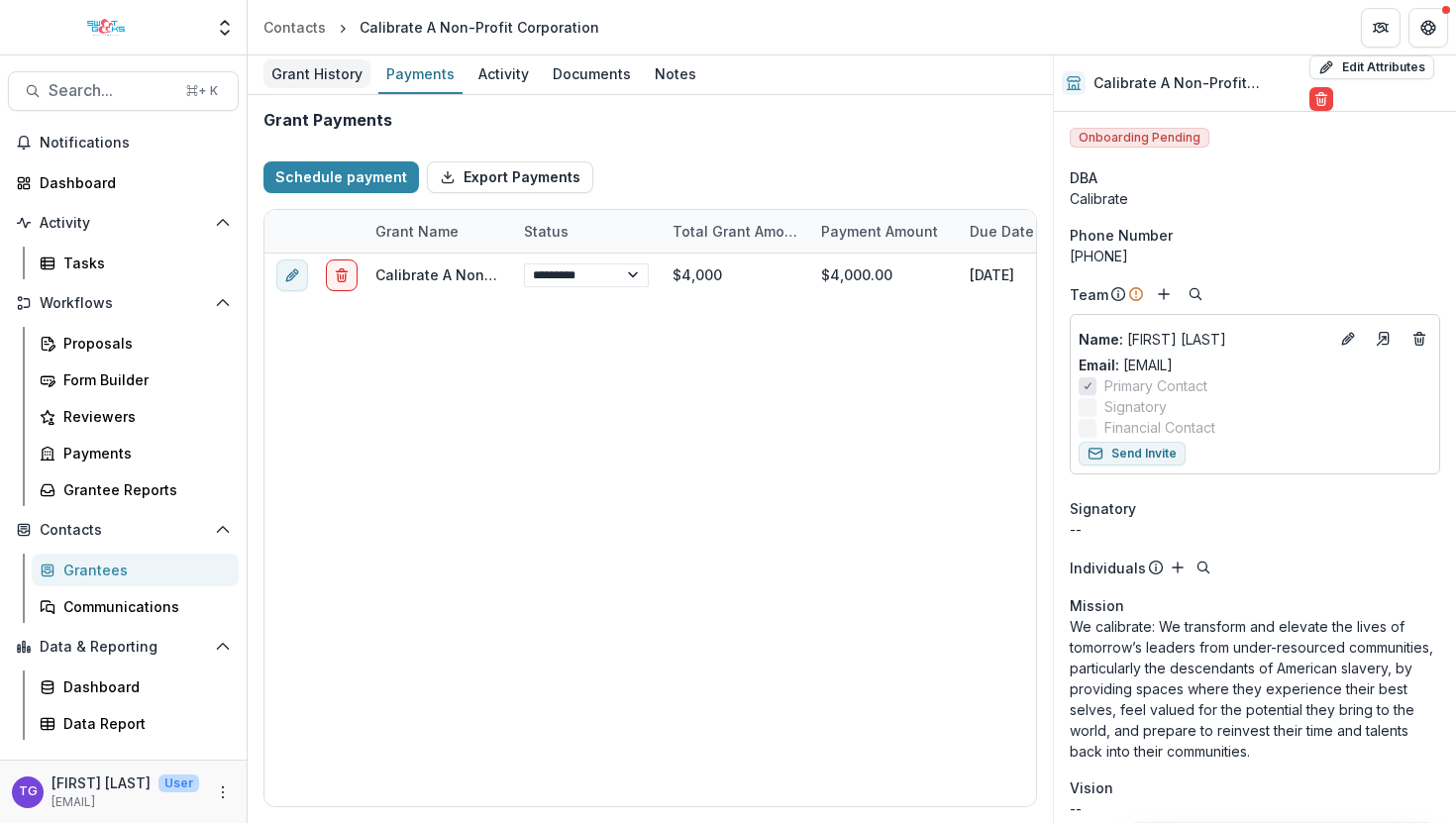 click on "Grant History" at bounding box center (317, 73) 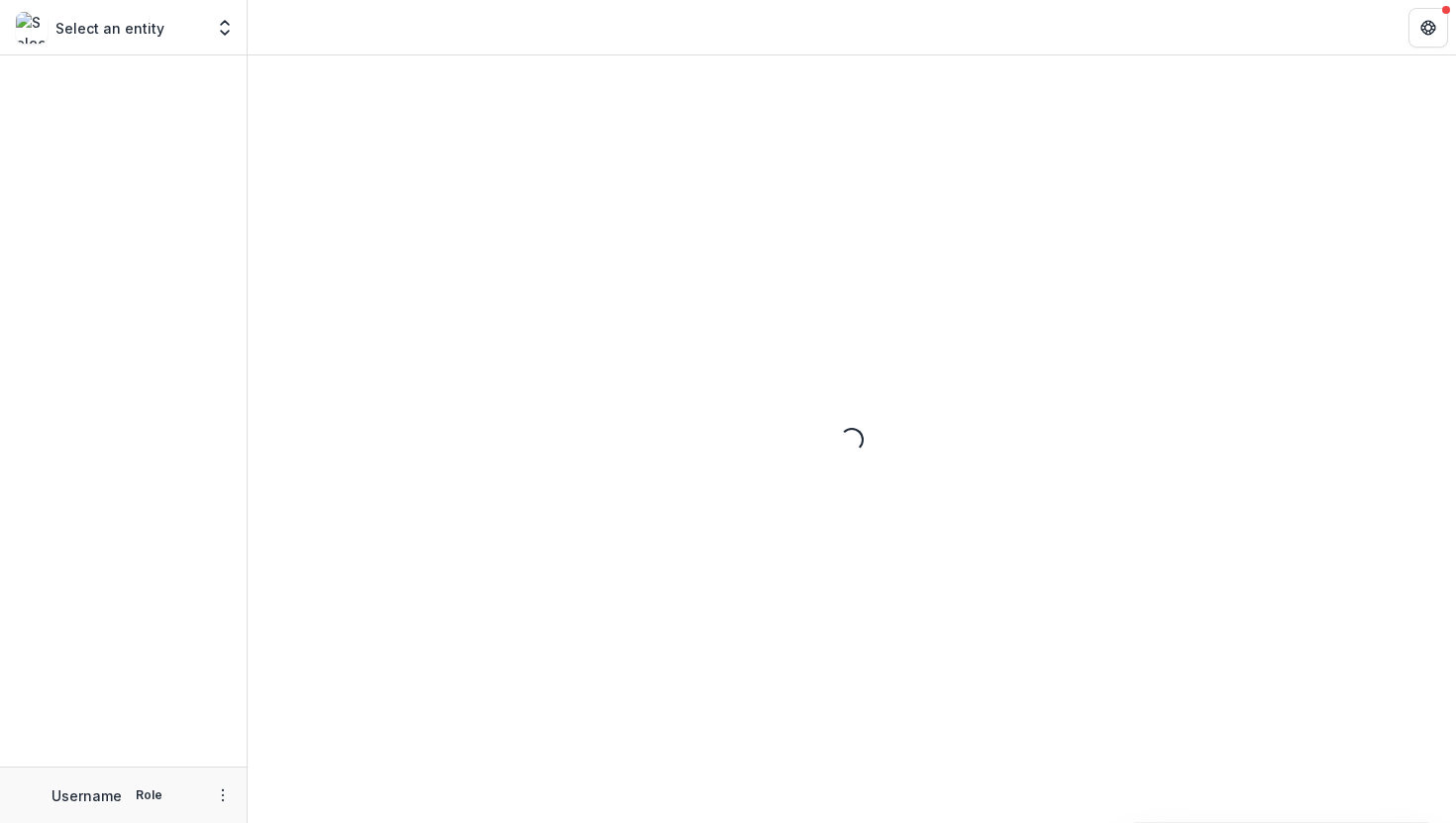 scroll, scrollTop: 0, scrollLeft: 0, axis: both 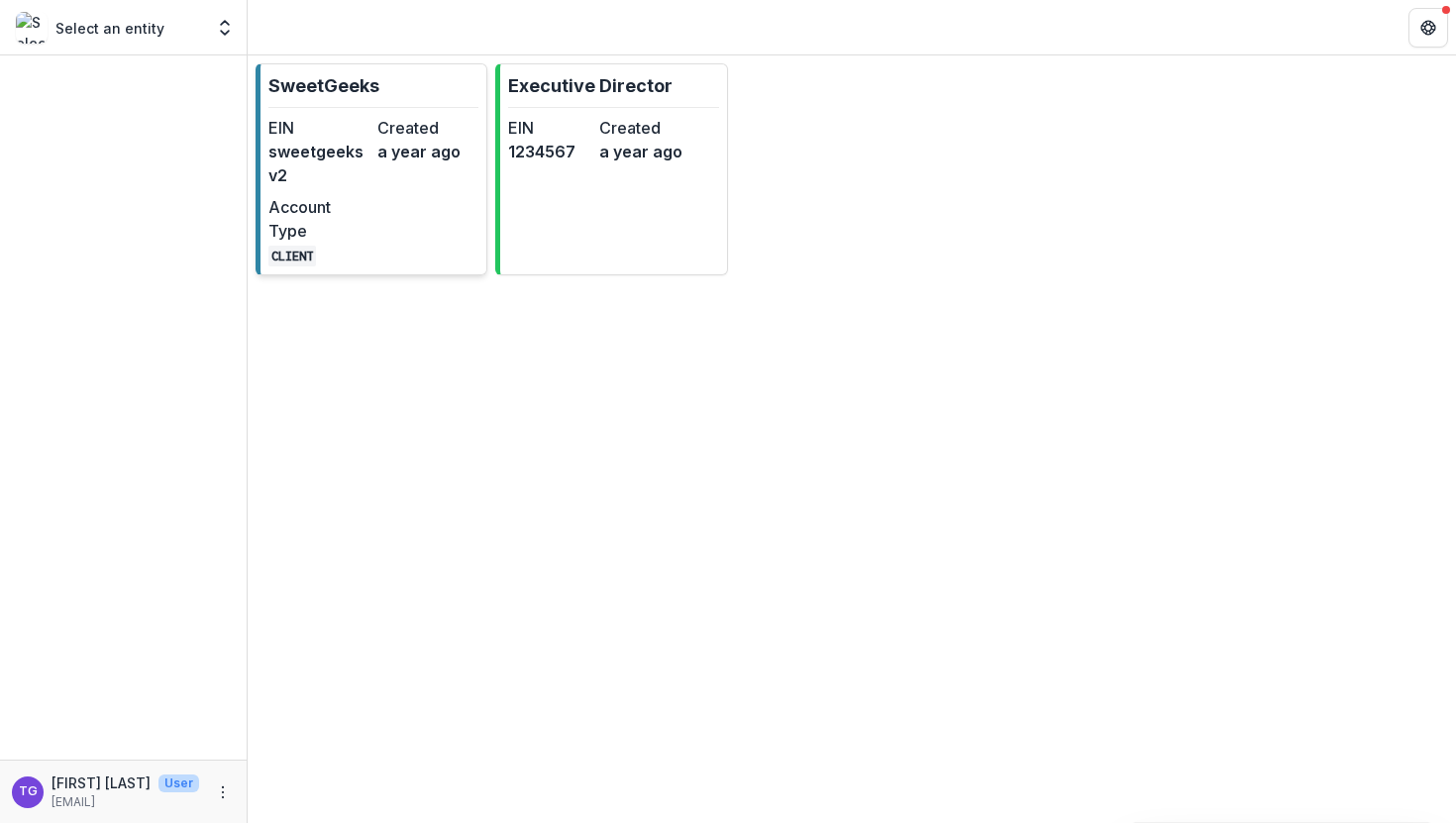 click on "EIN sweetgeeksv2 Created a year ago Account Type CLIENT" at bounding box center [373, 191] 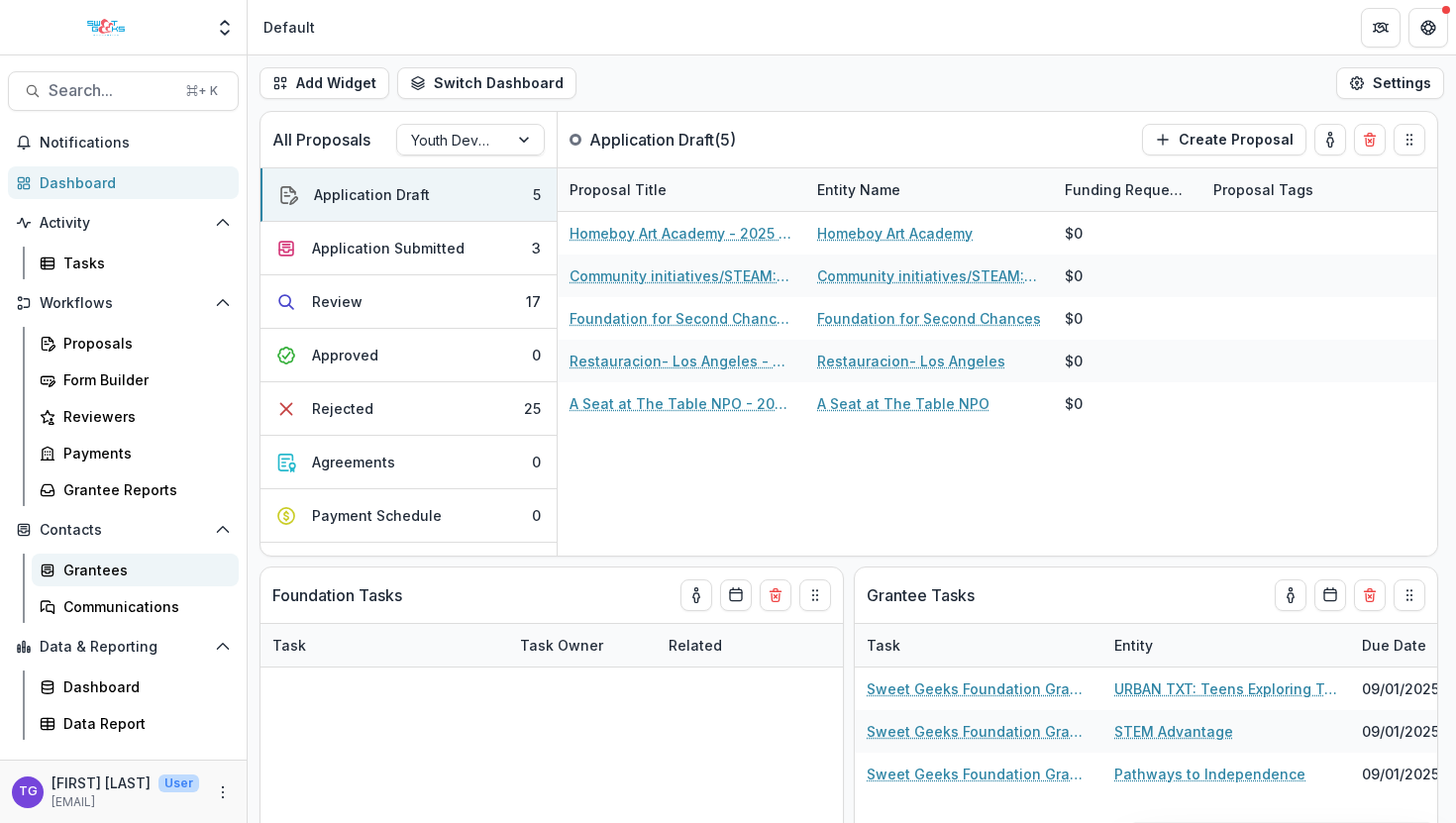 click on "Grantees" at bounding box center (143, 569) 